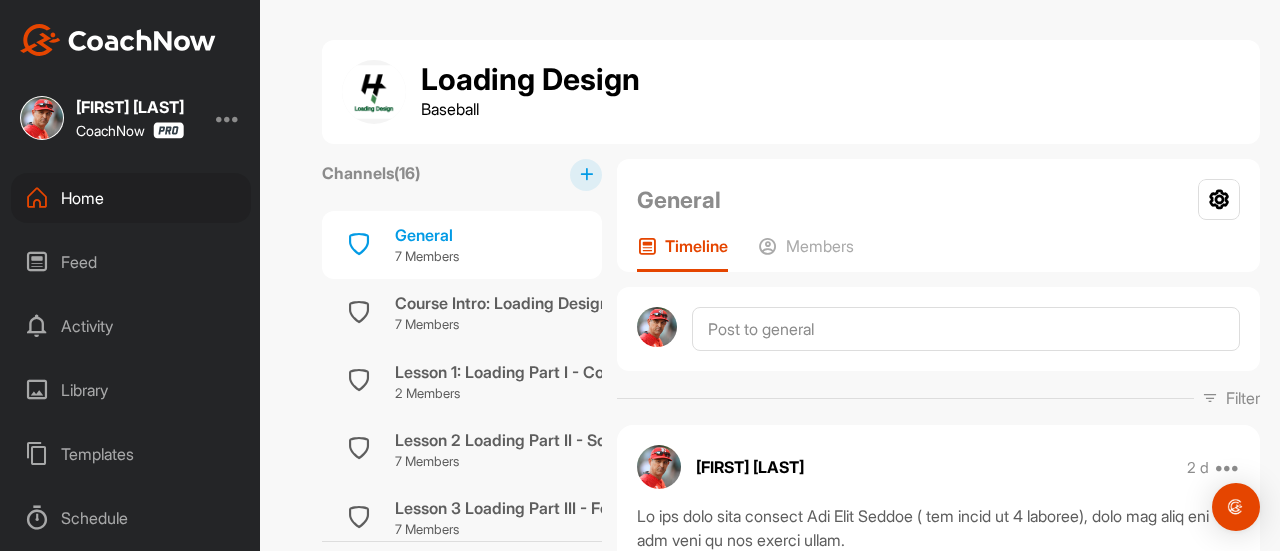 scroll, scrollTop: 0, scrollLeft: 0, axis: both 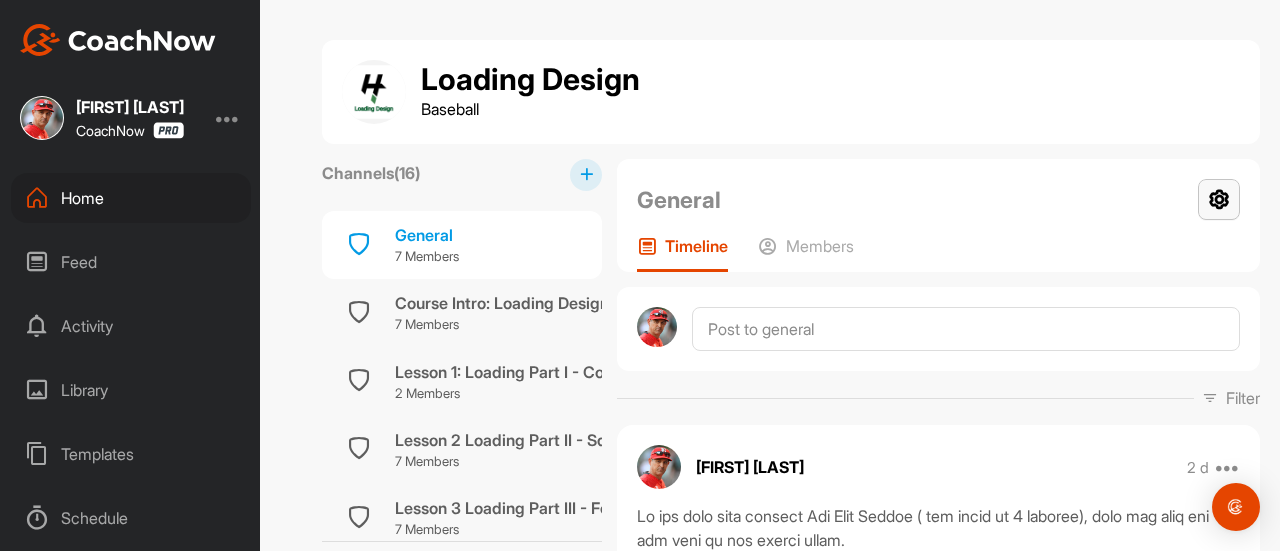 click at bounding box center [1219, 199] 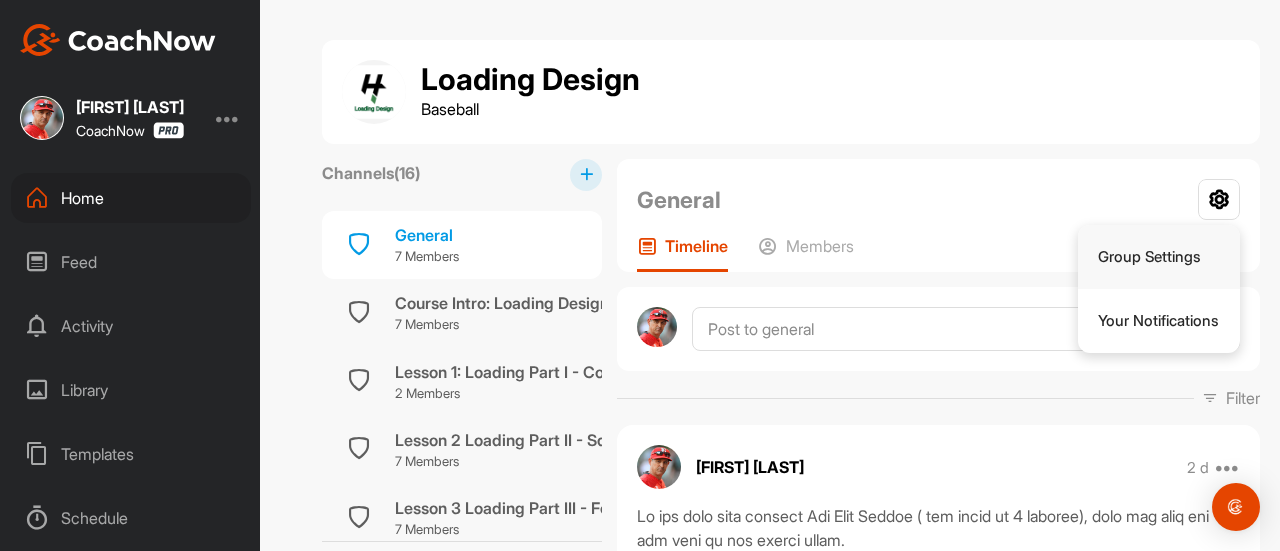 click on "Group Settings" at bounding box center [1159, 257] 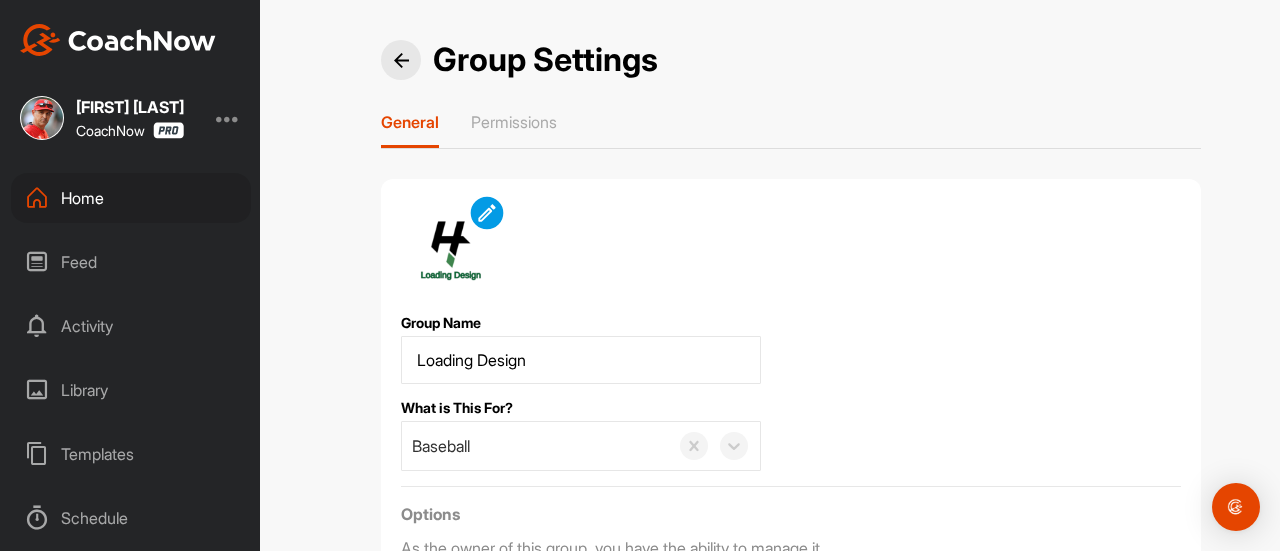 click at bounding box center [486, 212] 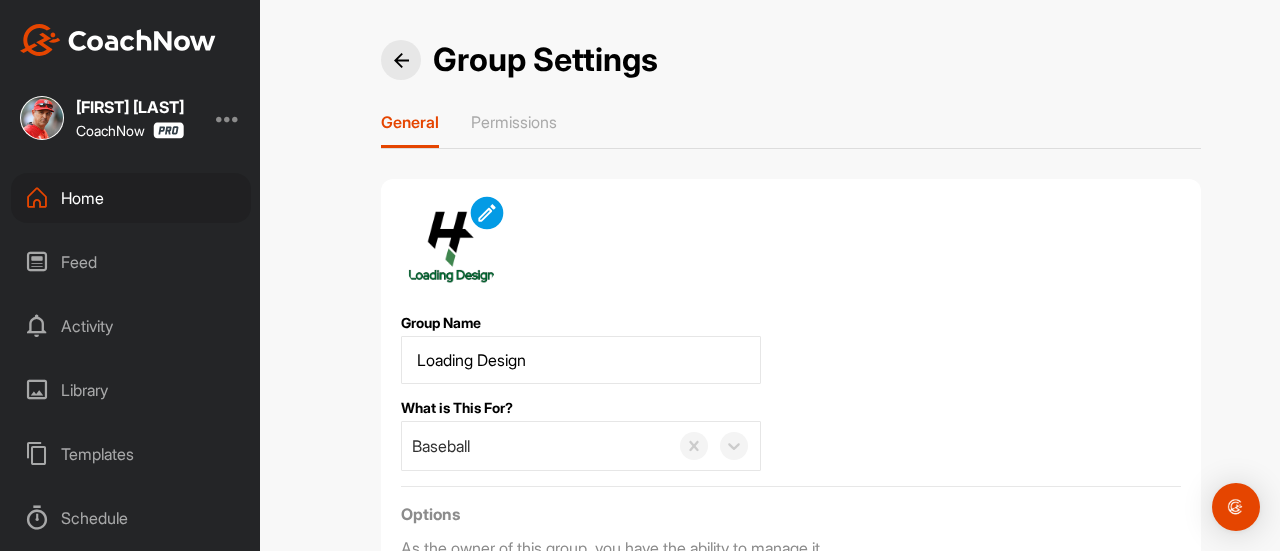click at bounding box center (486, 212) 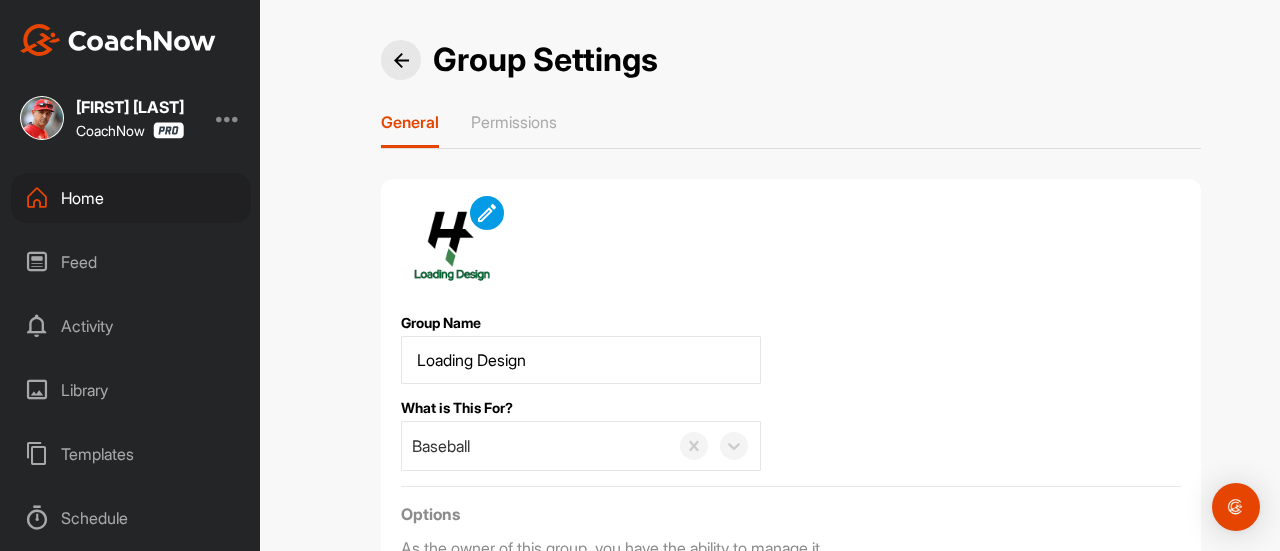 click on "Group Name What is This For? Baseball Options As the owner of this group, you have the ability to manage it.   Transfer Group Ownership   Delete   Save Changes" at bounding box center (791, 443) 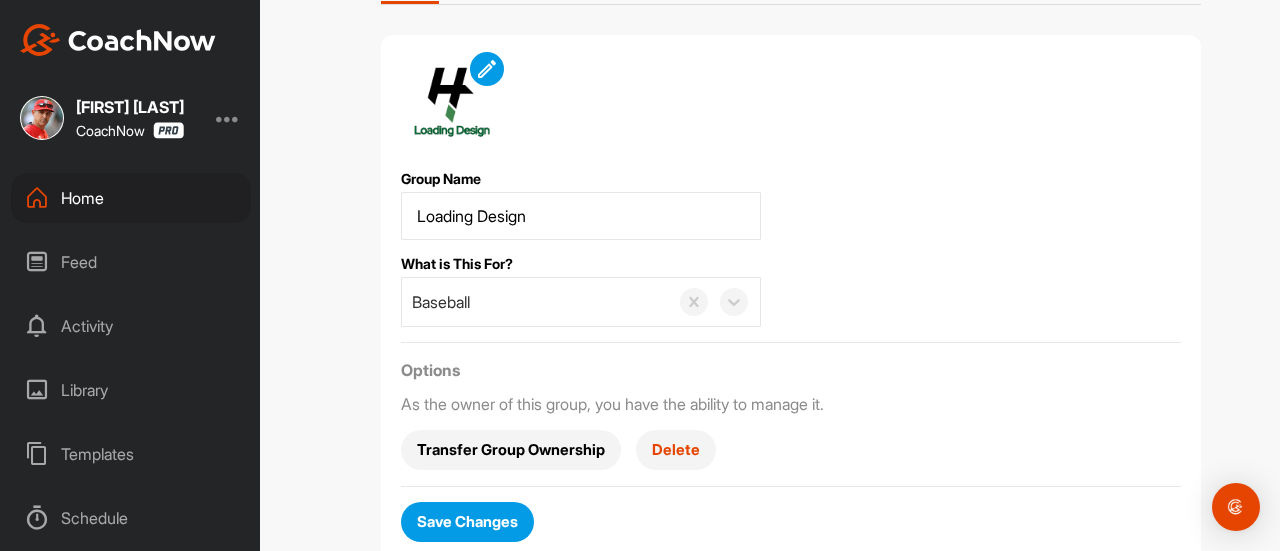 scroll, scrollTop: 149, scrollLeft: 0, axis: vertical 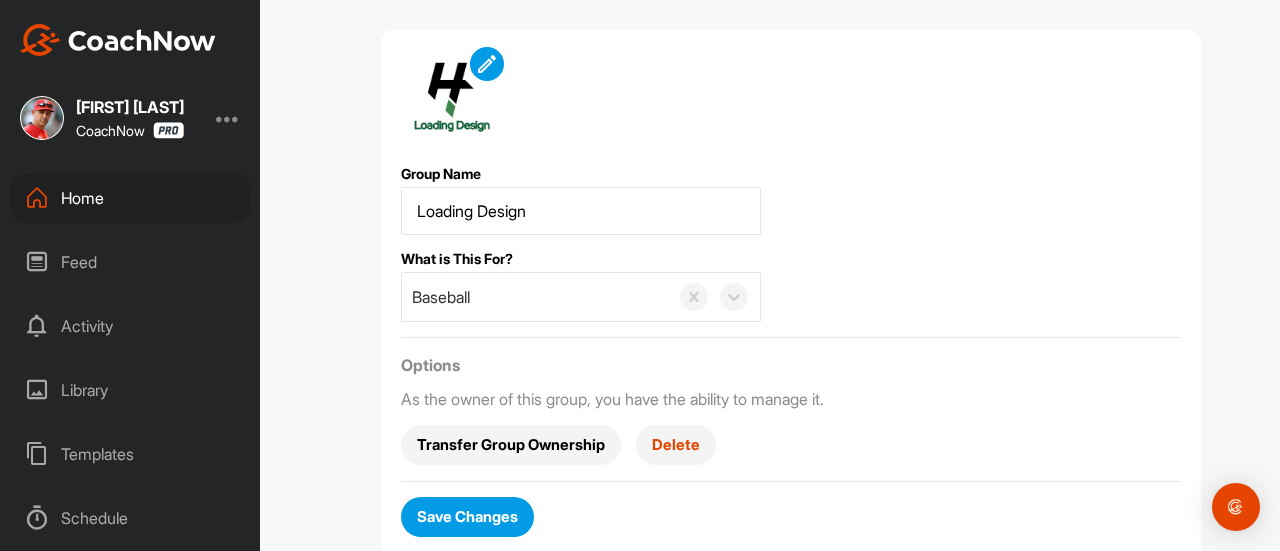 click on "Save Changes" at bounding box center (467, 516) 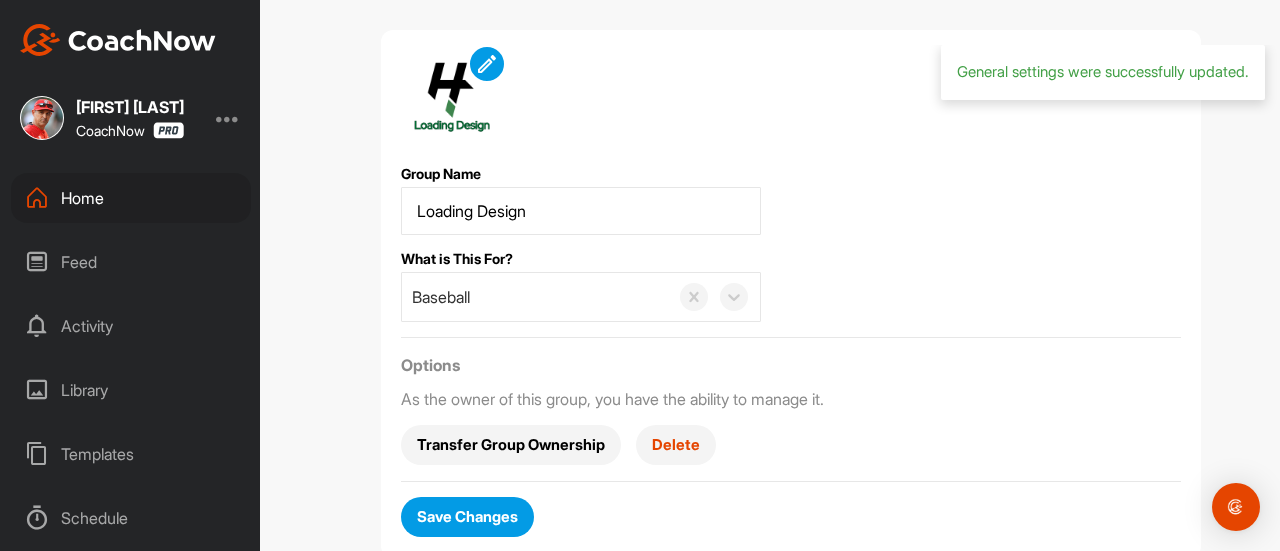 click on "Home" at bounding box center (131, 198) 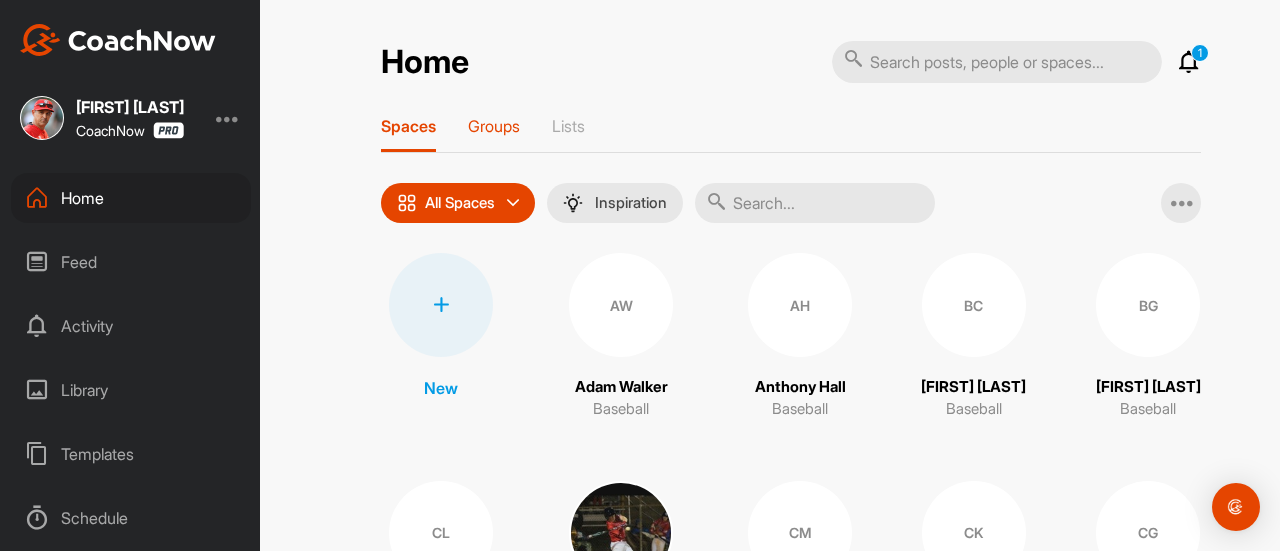 click on "Groups" at bounding box center (494, 126) 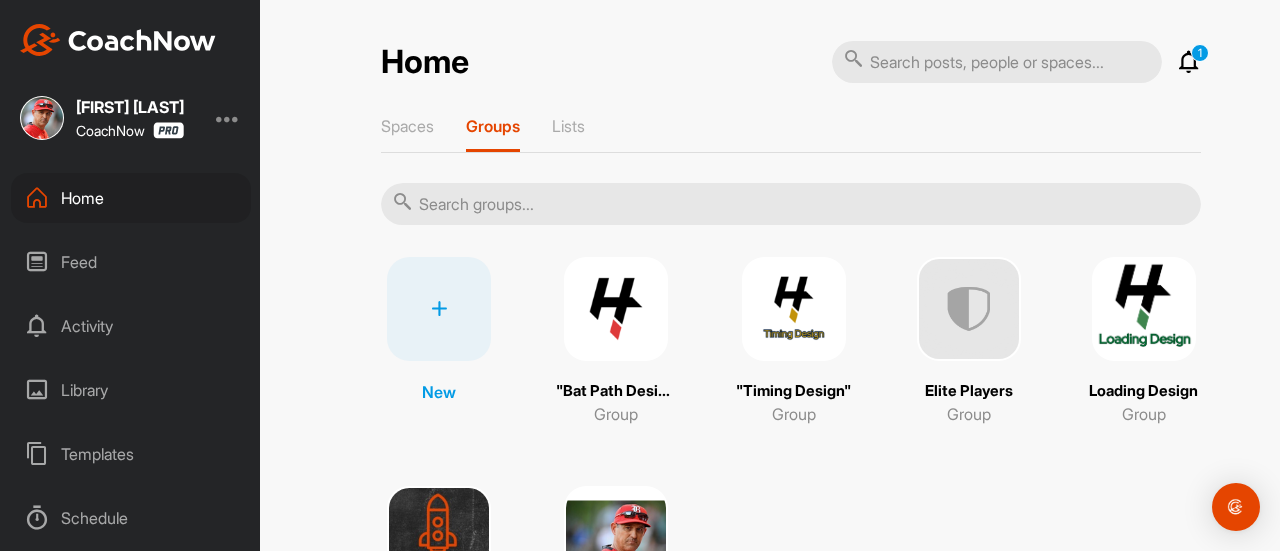 click at bounding box center [794, 309] 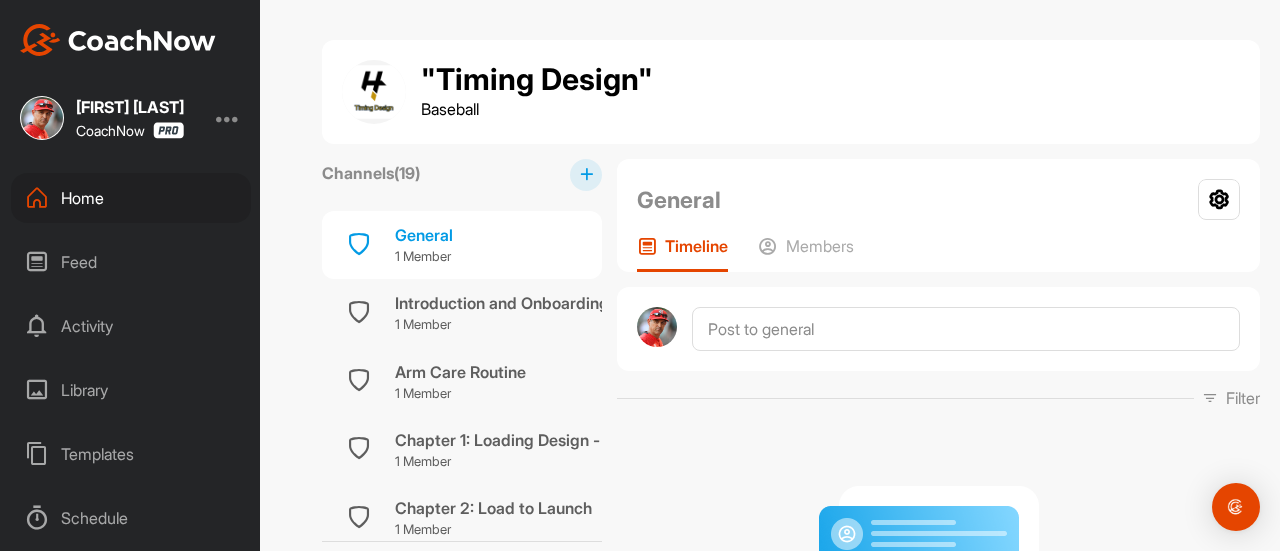 click at bounding box center [374, 92] 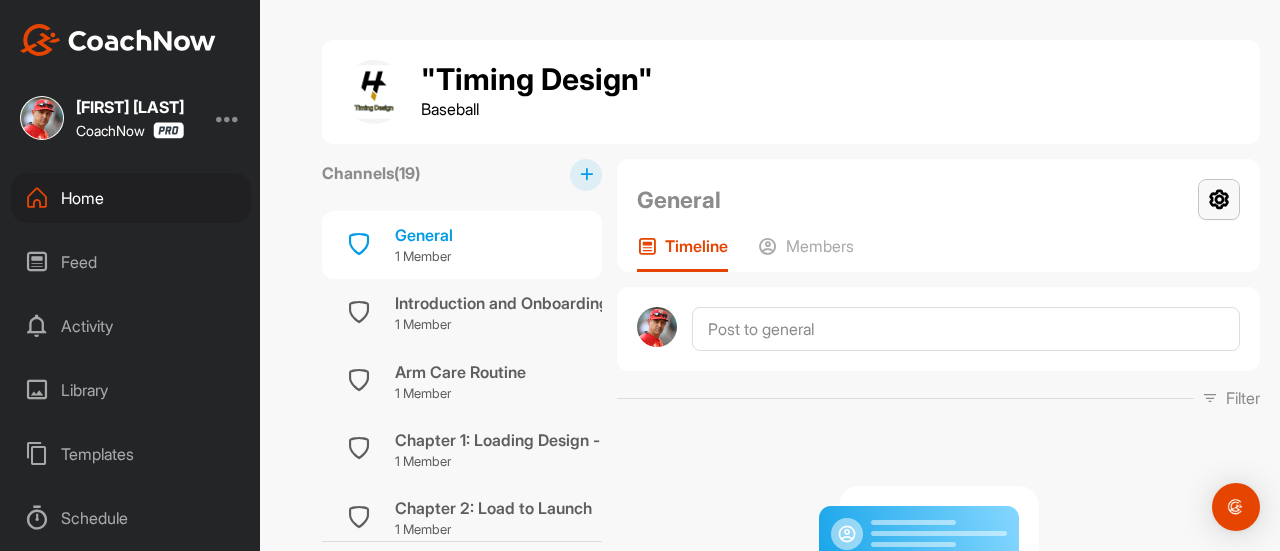 click at bounding box center [1219, 199] 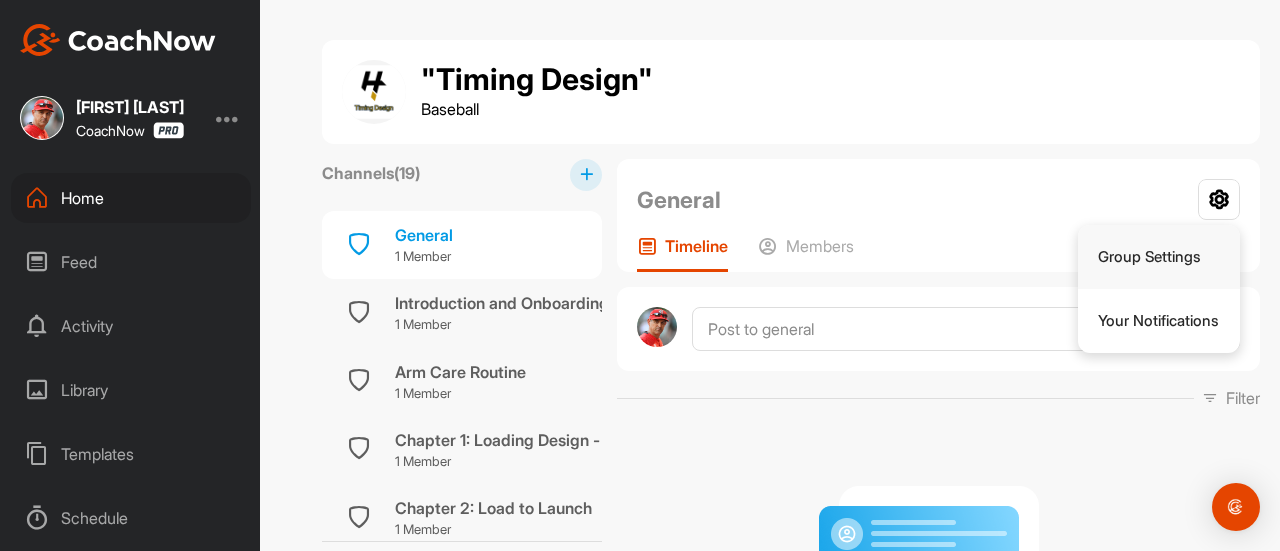 click on "Group Settings" at bounding box center (1159, 257) 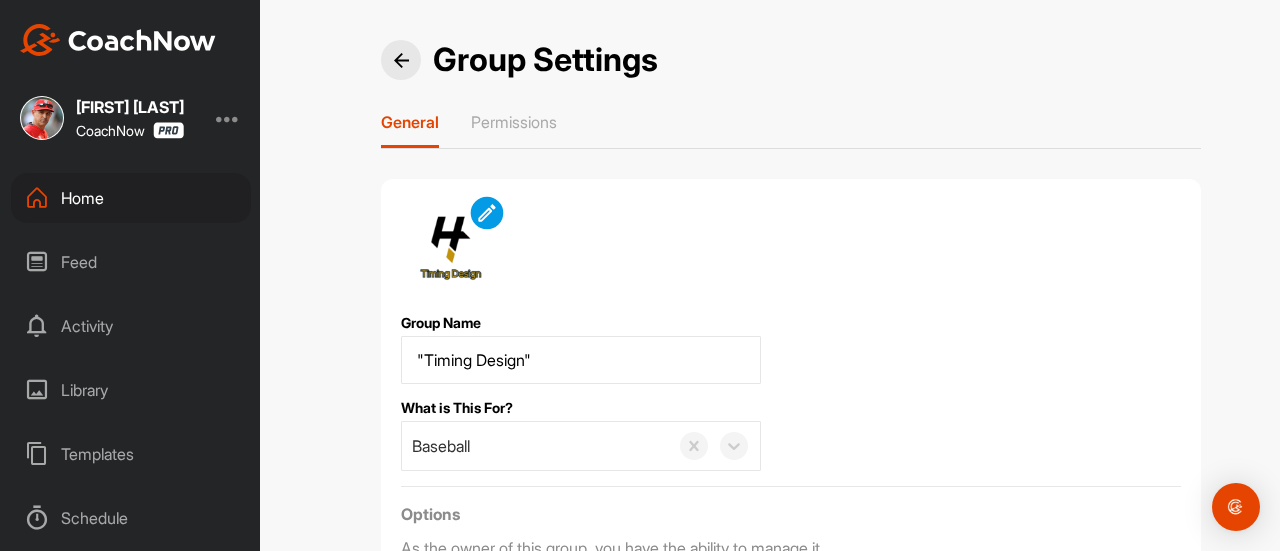 click at bounding box center [486, 212] 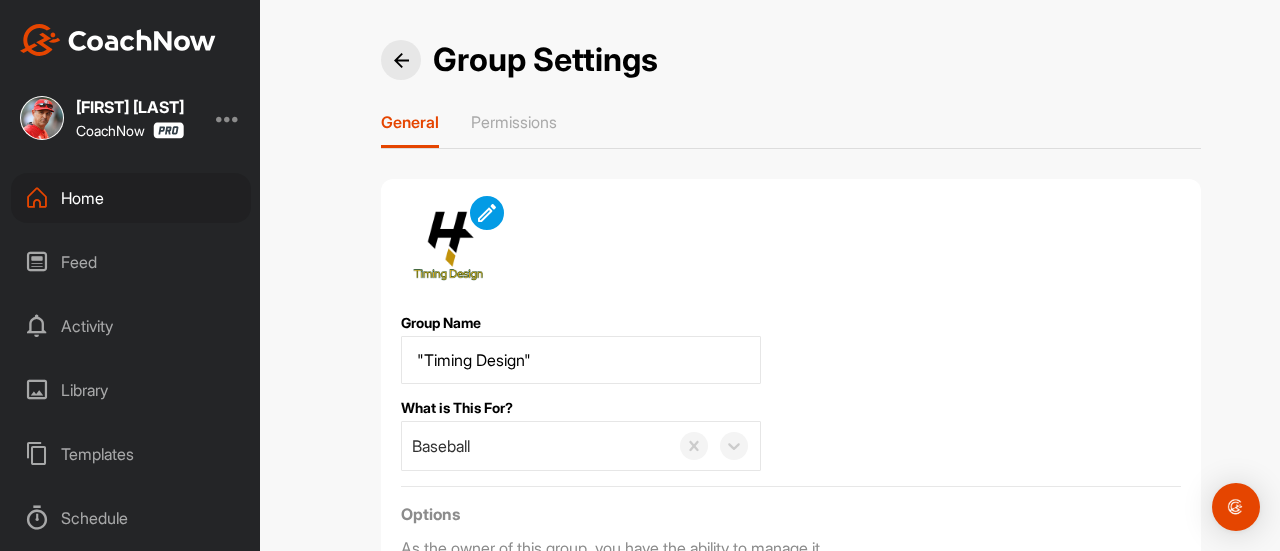 click on "Group Name What is This For? Baseball Options As the owner of this group, you have the ability to manage it.   Transfer Group Ownership   Delete   Save Changes" at bounding box center [791, 443] 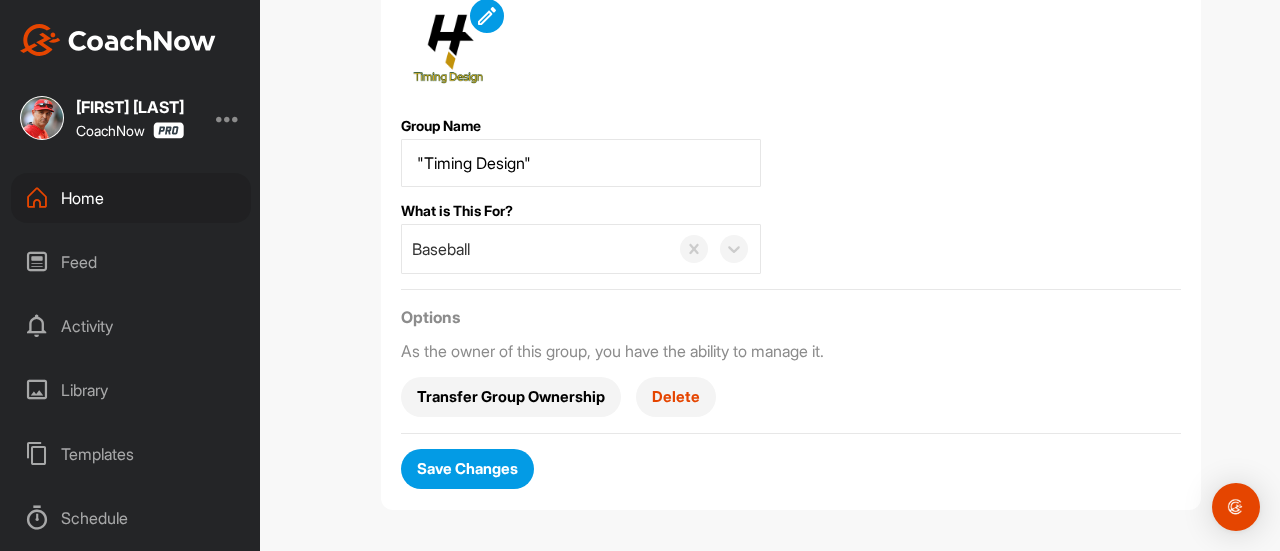 click on "Save Changes" at bounding box center (467, 468) 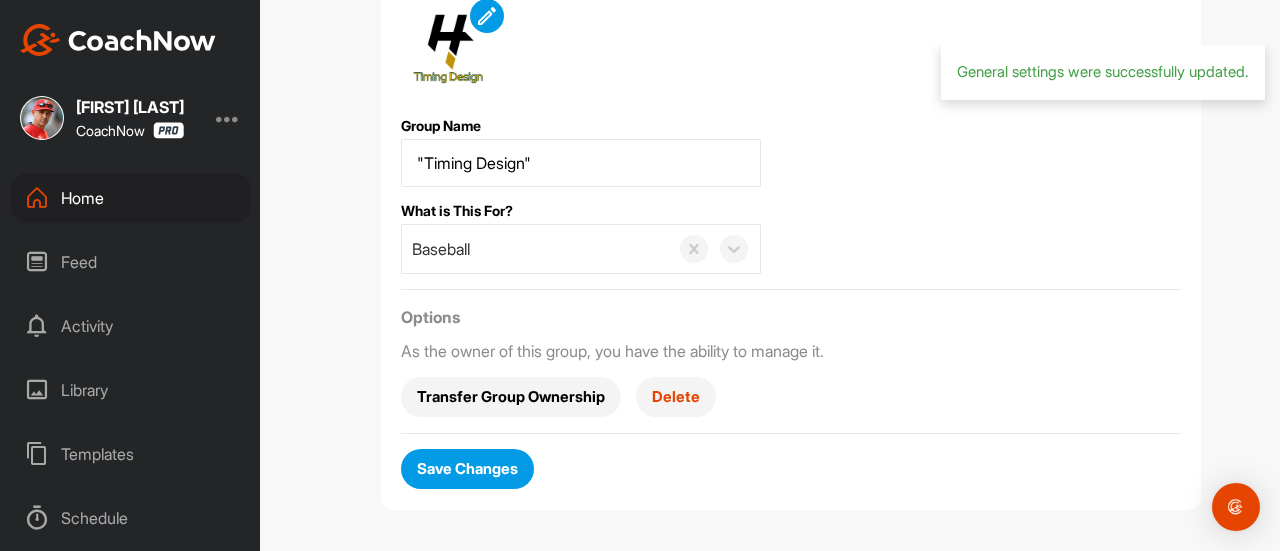 click on "Home" at bounding box center [131, 198] 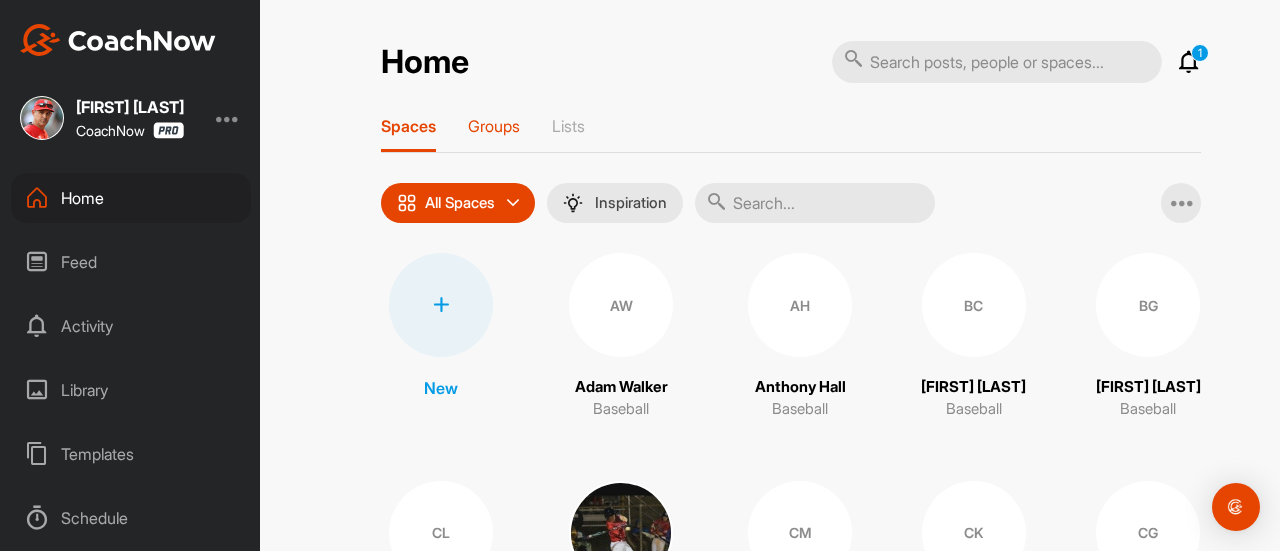 click on "Groups" at bounding box center (494, 126) 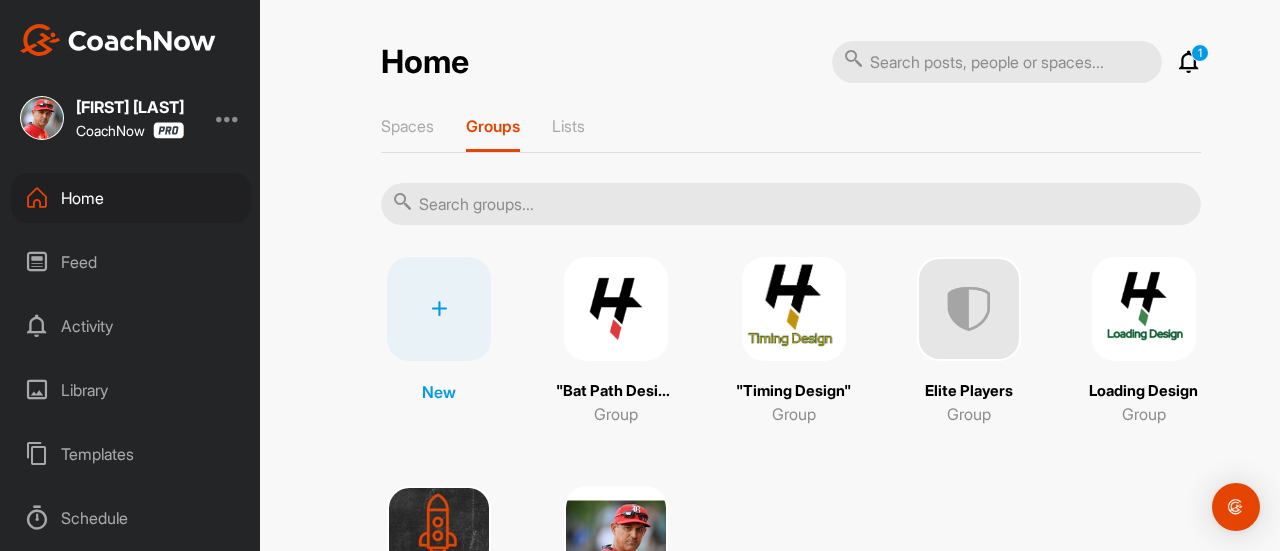 click at bounding box center [794, 309] 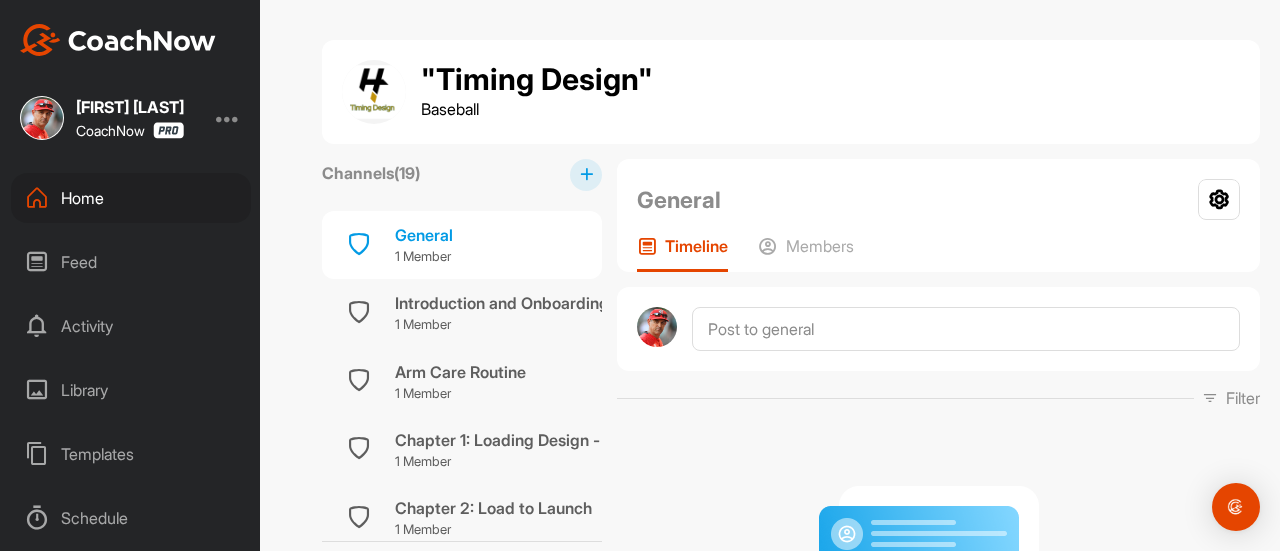 click on "Home" at bounding box center [131, 198] 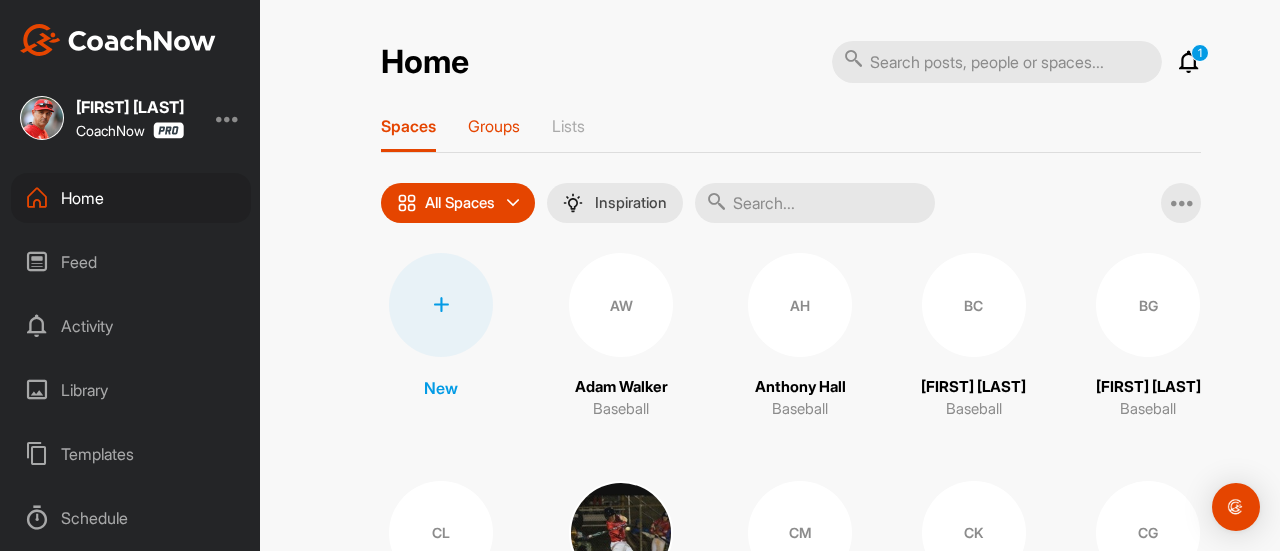 click on "Groups" at bounding box center (494, 126) 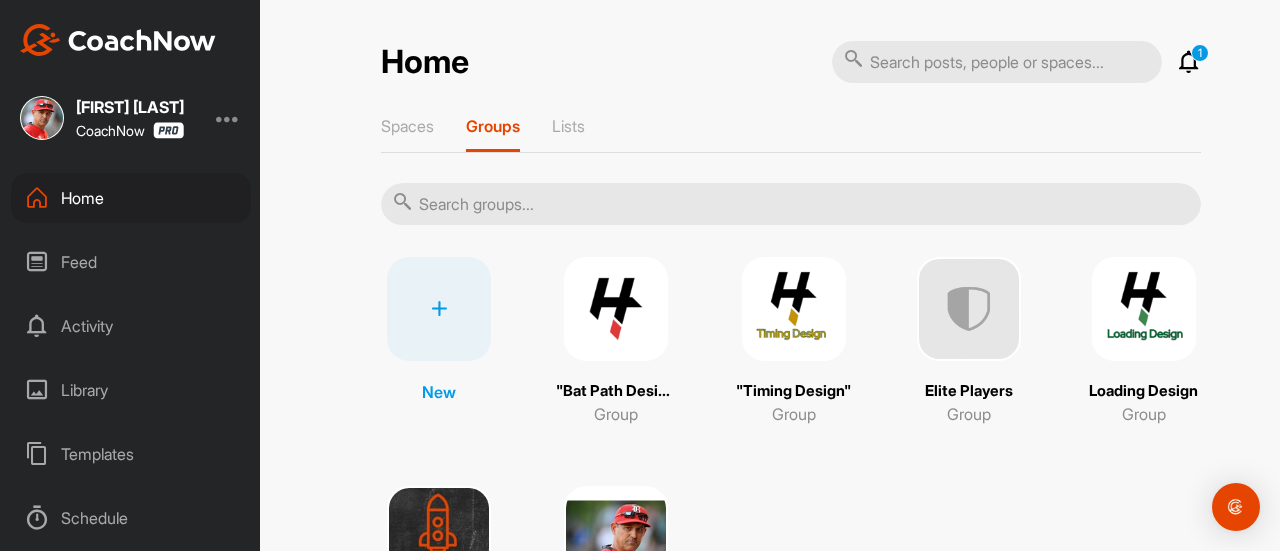click at bounding box center (616, 309) 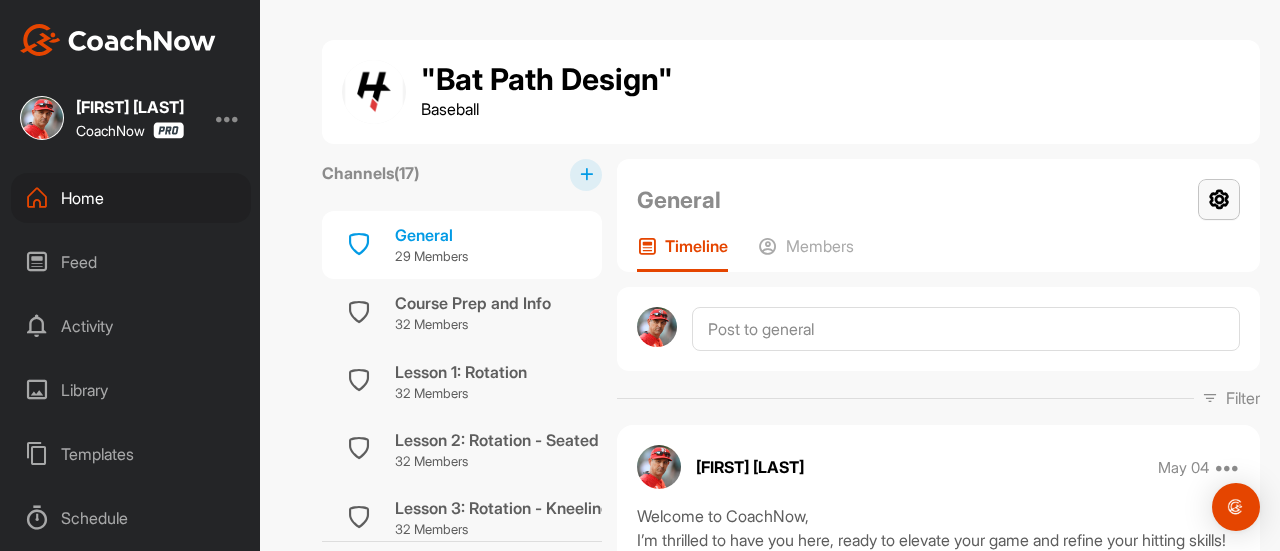 click at bounding box center (1219, 199) 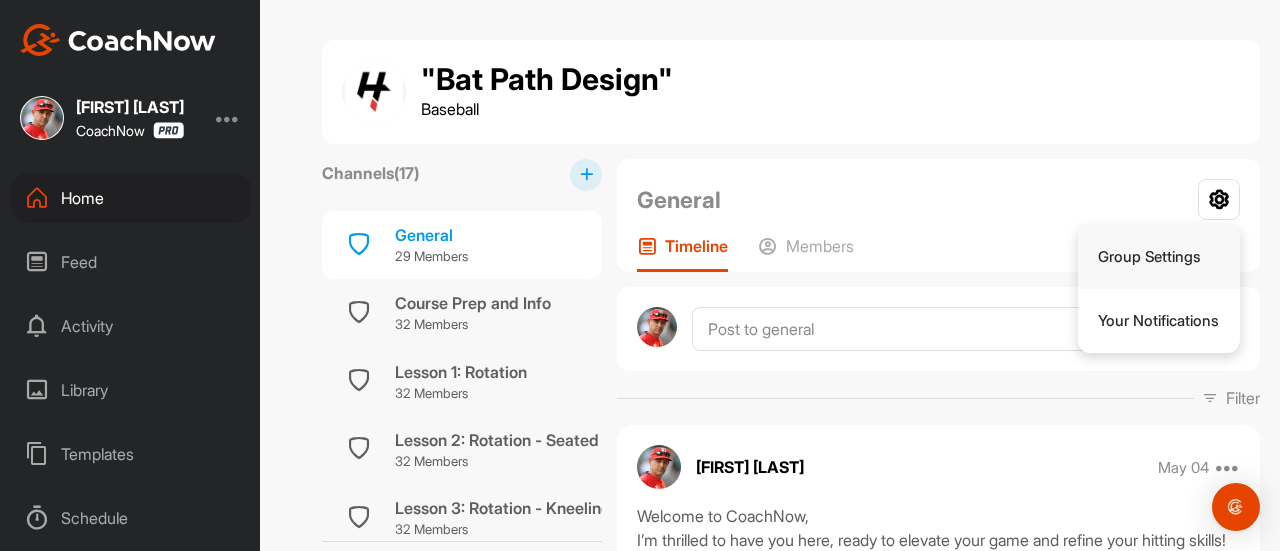 click on "Group Settings" at bounding box center [1159, 257] 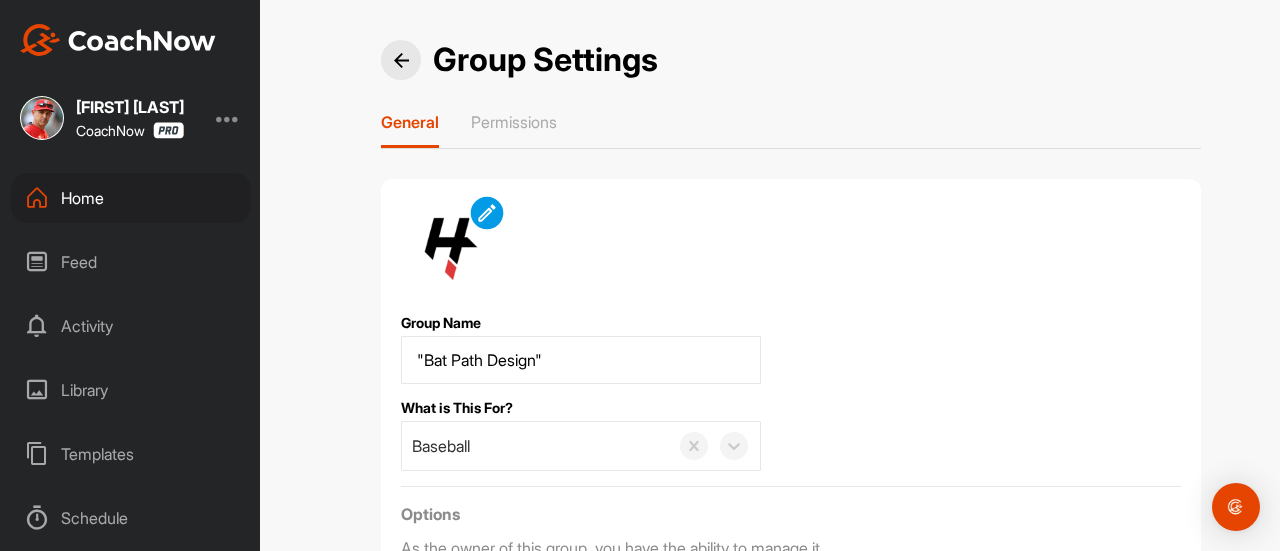 click at bounding box center (486, 212) 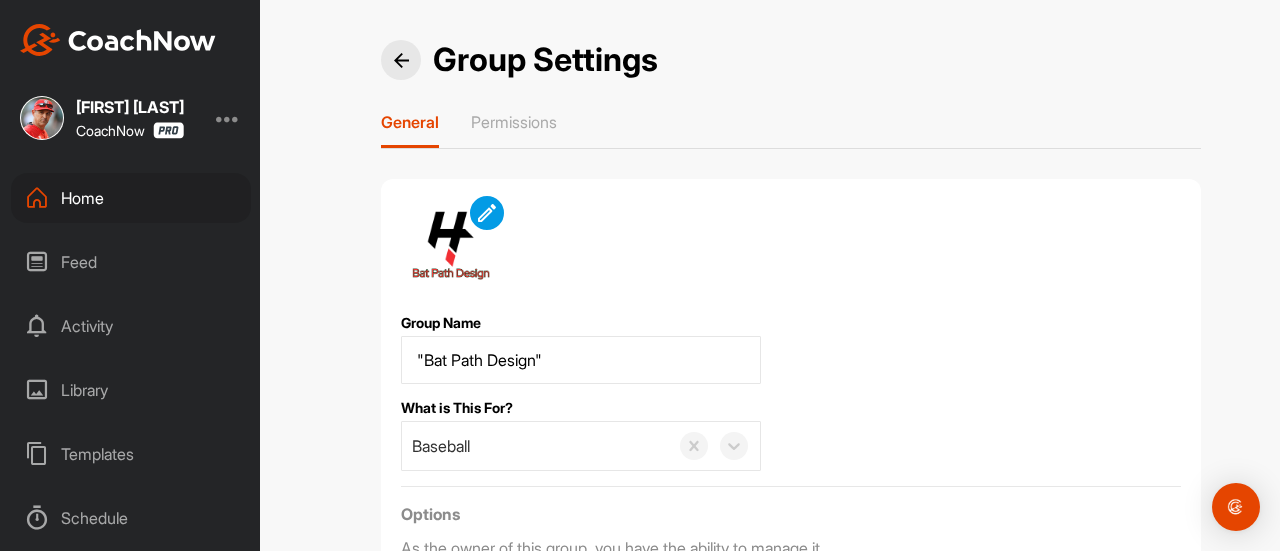 click on "Group Name What is This For? Baseball Options As the owner of this group, you have the ability to manage it.   Transfer Group Ownership   Delete   Save Changes" at bounding box center (791, 443) 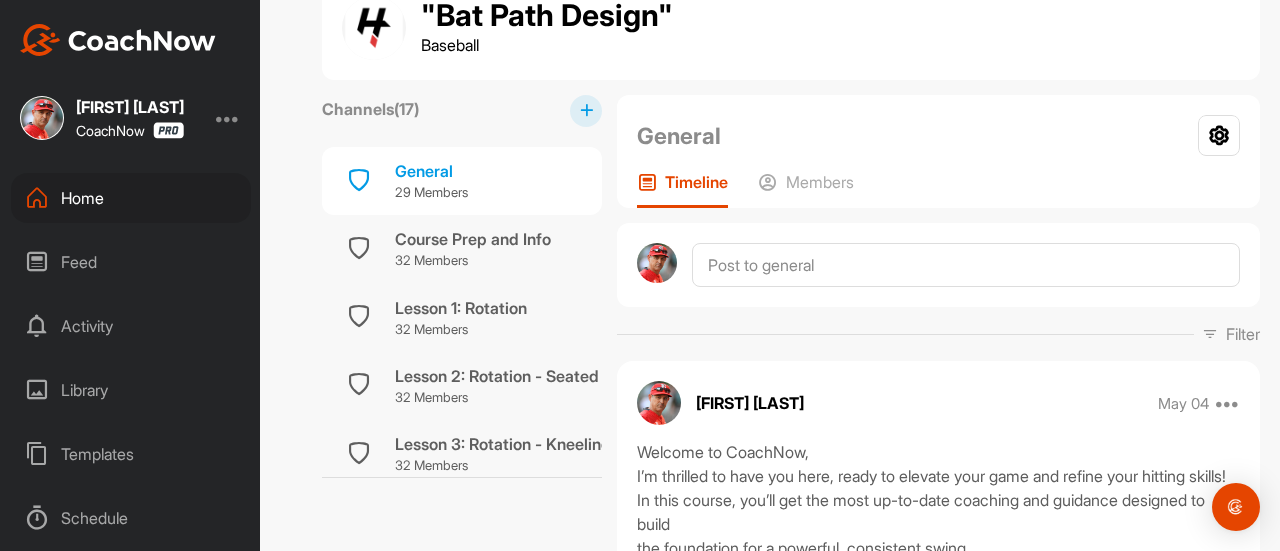 scroll, scrollTop: 38, scrollLeft: 0, axis: vertical 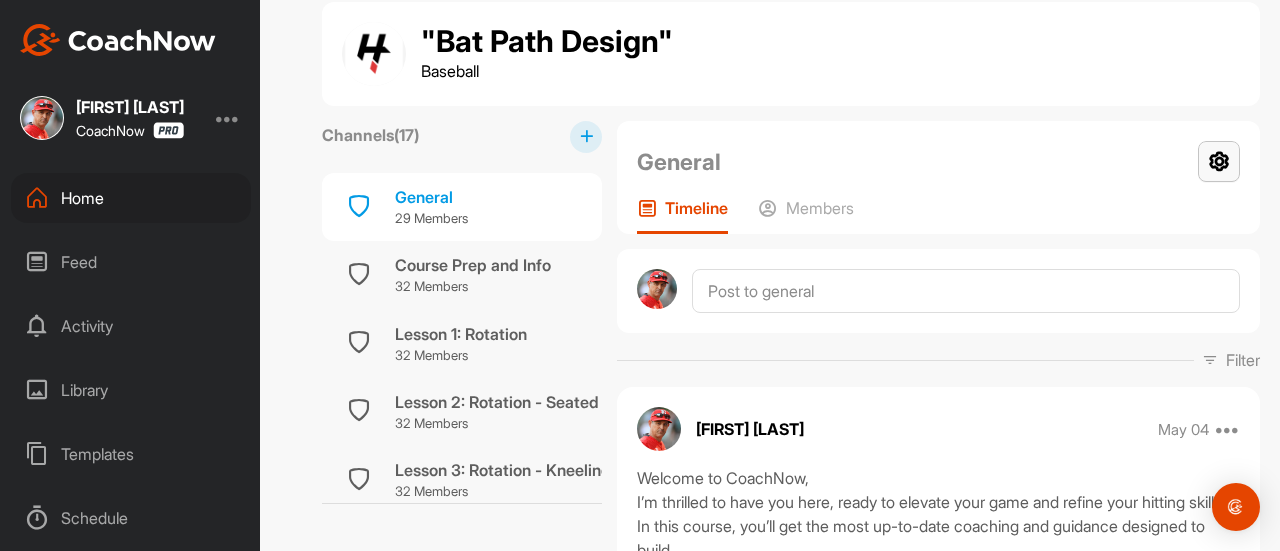 click at bounding box center (1219, 161) 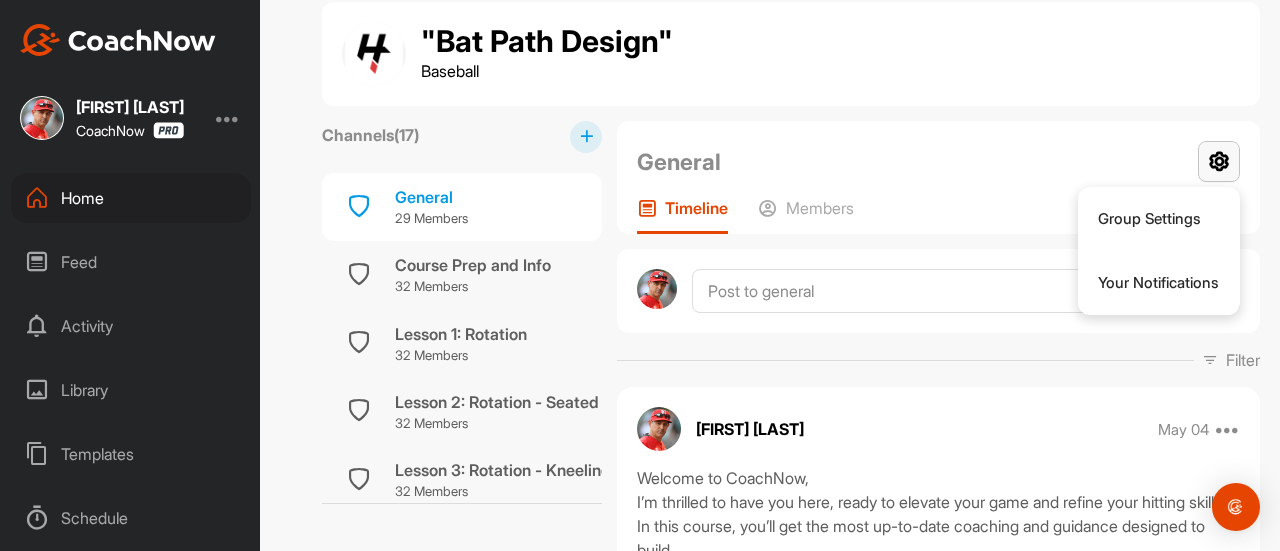 click at bounding box center (1219, 161) 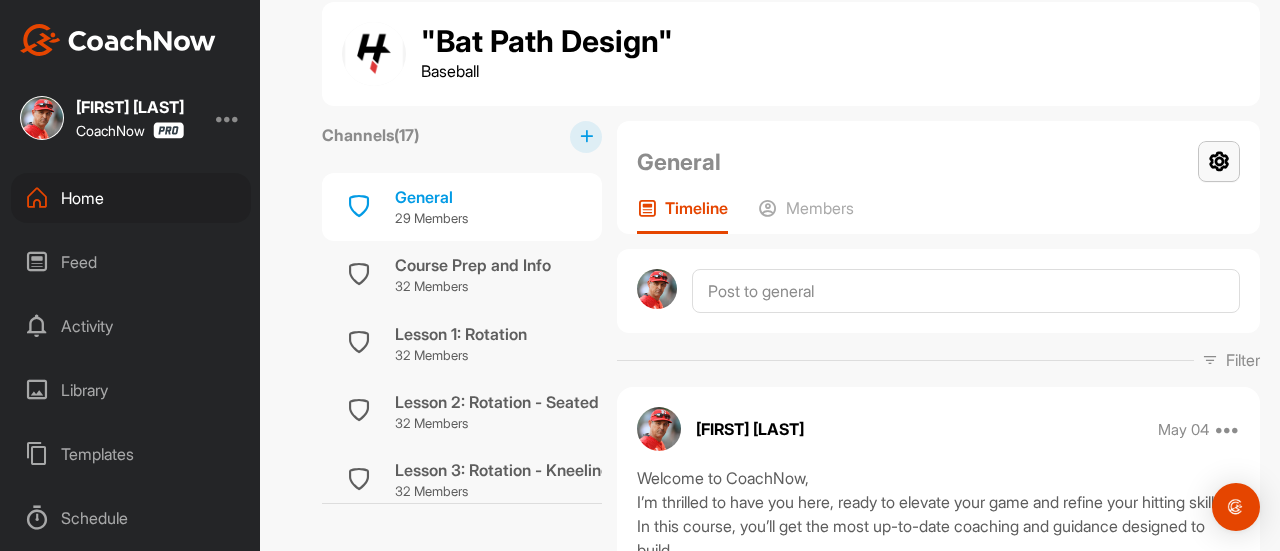 click at bounding box center [1219, 161] 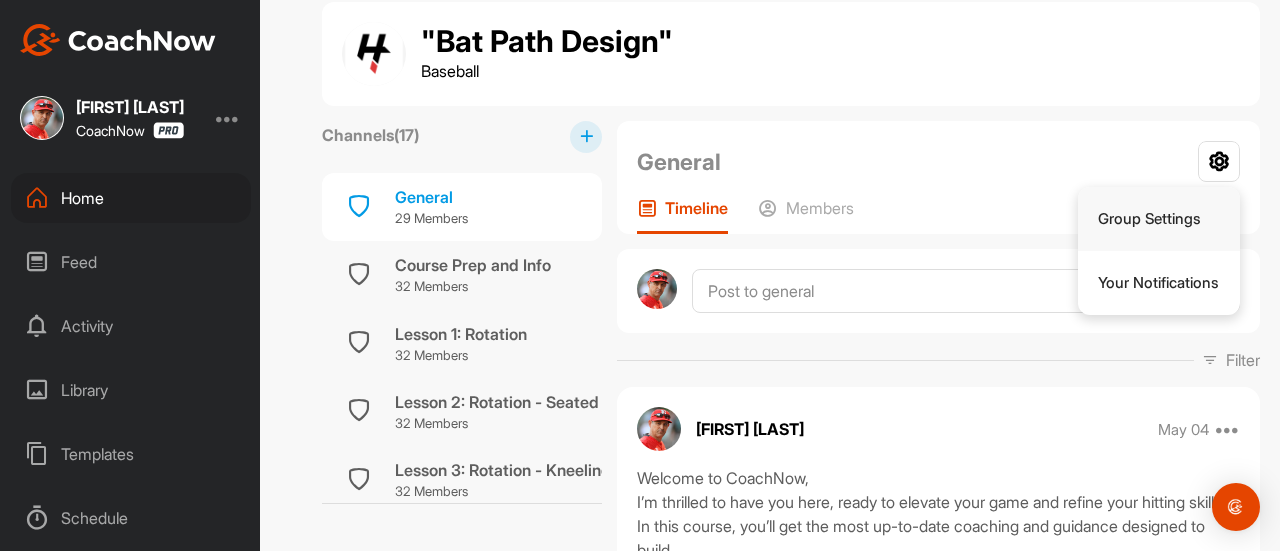 click on "Group Settings" at bounding box center (1159, 219) 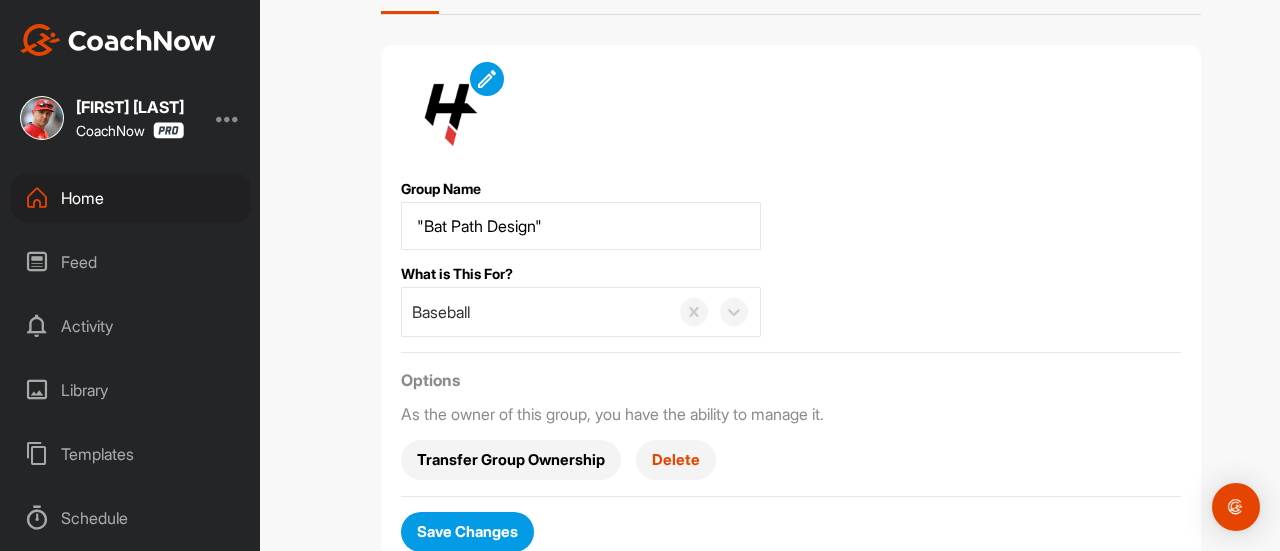 scroll, scrollTop: 133, scrollLeft: 0, axis: vertical 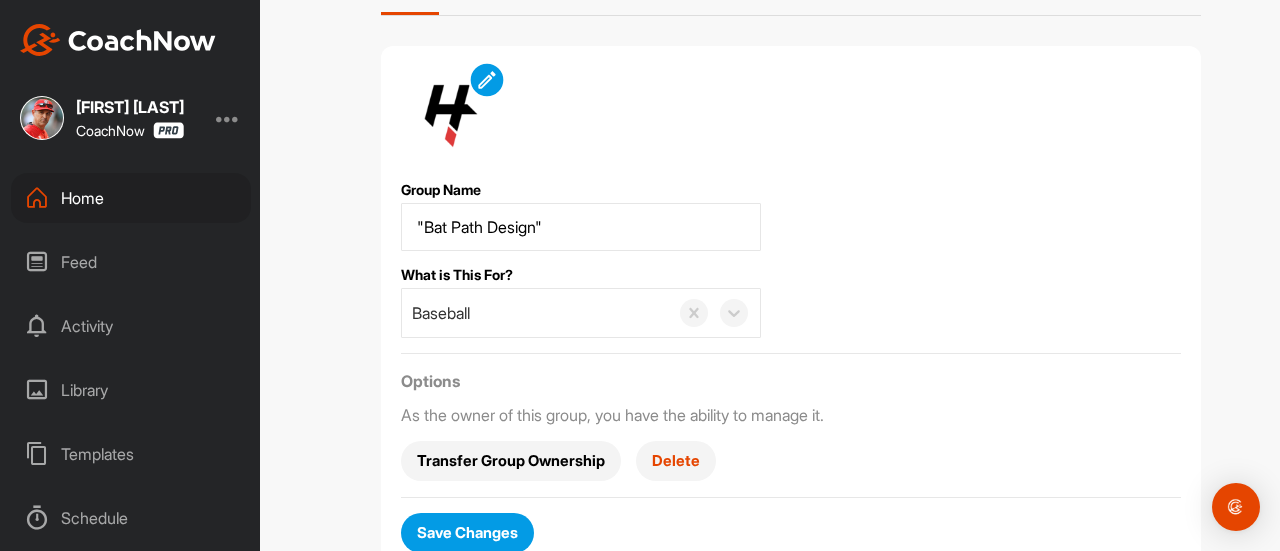 click at bounding box center (486, 79) 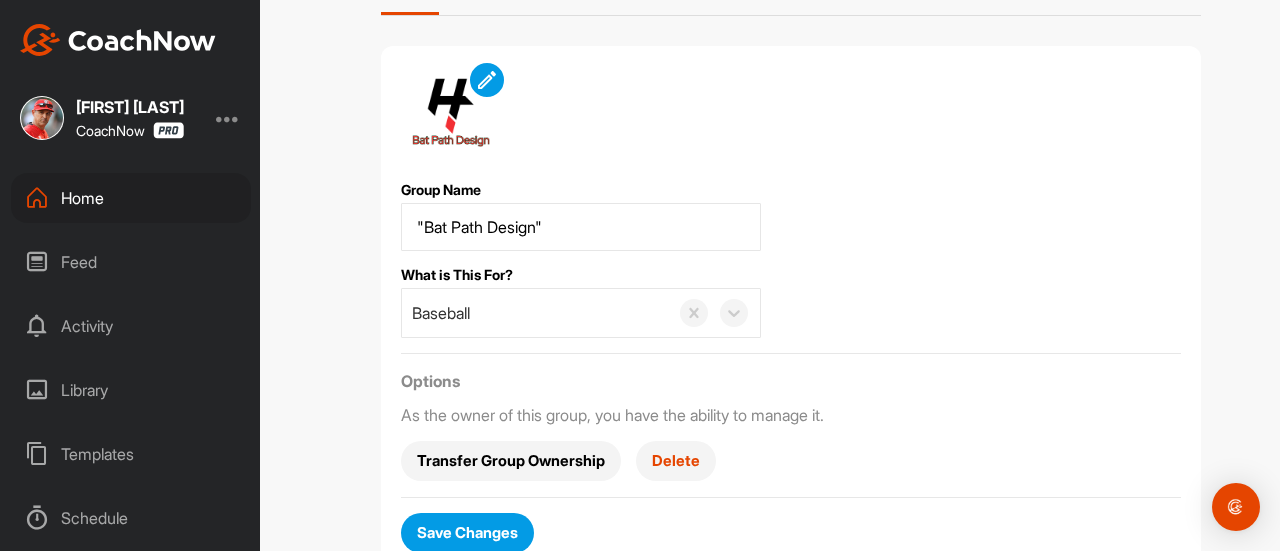 click on "Save Changes" at bounding box center [467, 532] 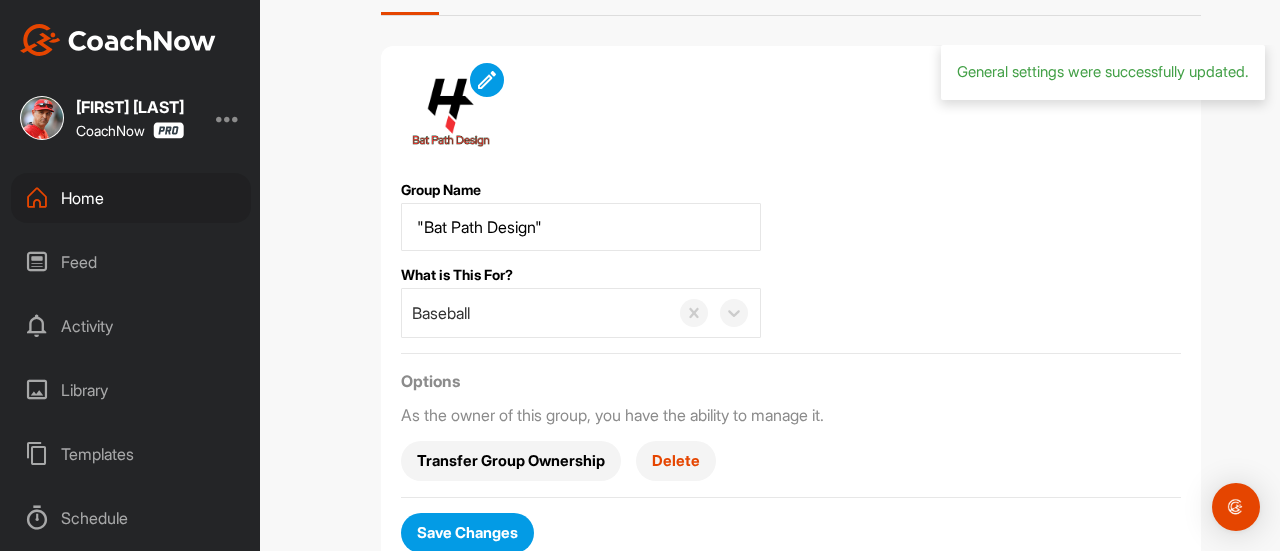 click on "Home" at bounding box center (131, 198) 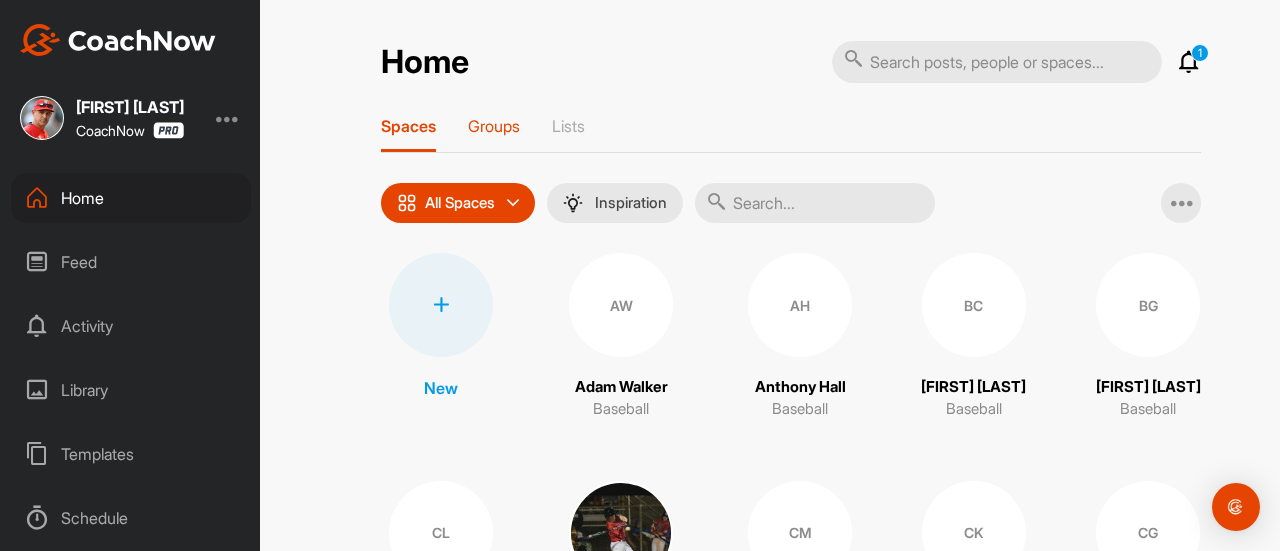 click on "Groups" at bounding box center (494, 126) 